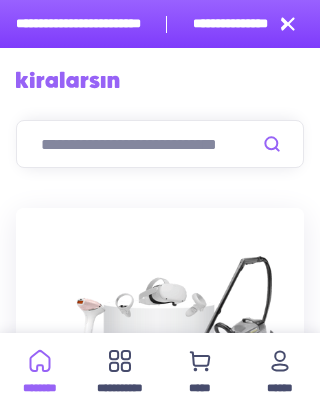 scroll, scrollTop: 669, scrollLeft: 0, axis: vertical 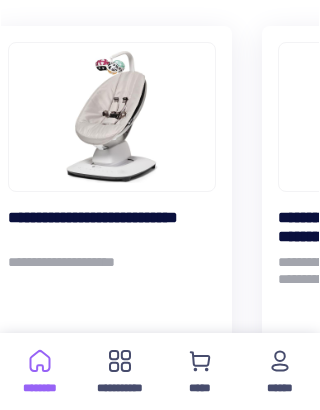 click at bounding box center (112, 117) 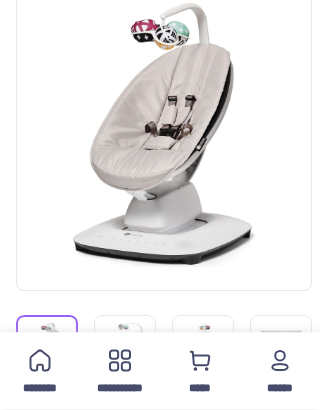 scroll, scrollTop: 265, scrollLeft: 0, axis: vertical 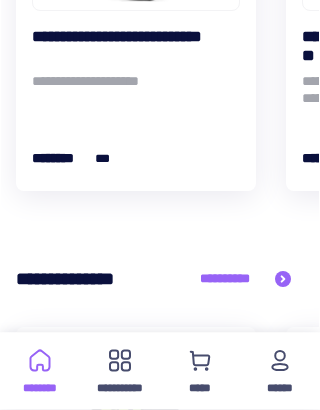 click on "**********" at bounding box center (120, 371) 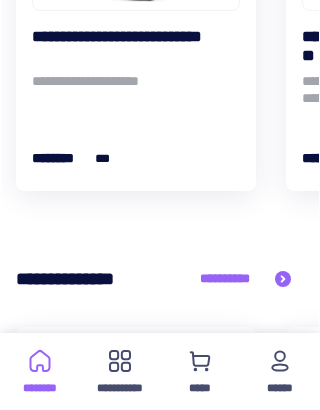 scroll, scrollTop: 0, scrollLeft: 0, axis: both 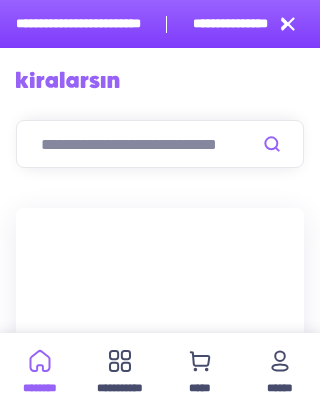 click 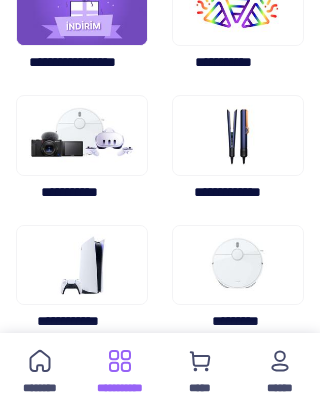 scroll, scrollTop: 0, scrollLeft: 0, axis: both 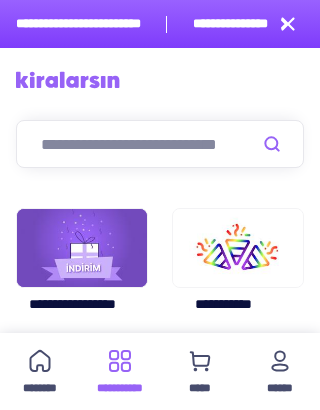 click at bounding box center [160, 144] 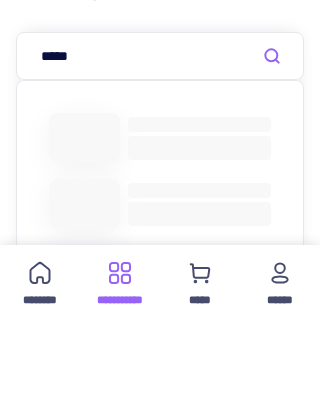 type on "*****" 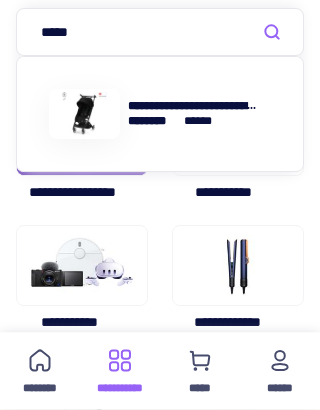 scroll, scrollTop: 0, scrollLeft: 0, axis: both 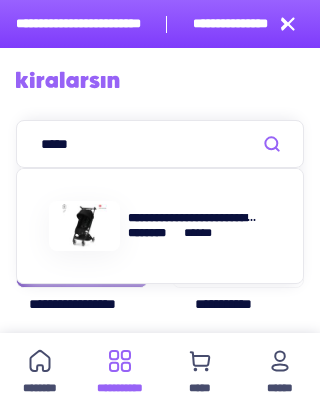 click at bounding box center [272, 144] 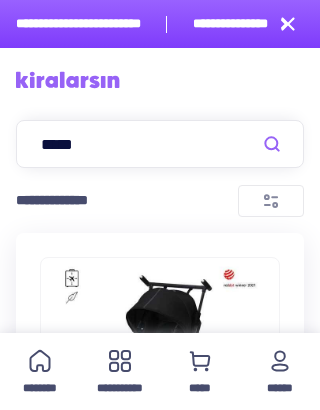 scroll, scrollTop: 0, scrollLeft: 0, axis: both 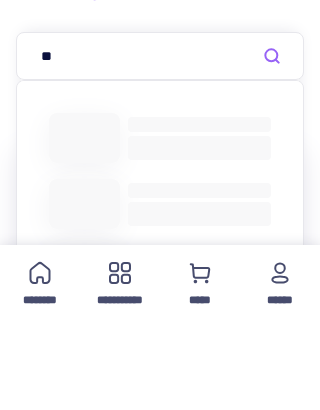 type on "*" 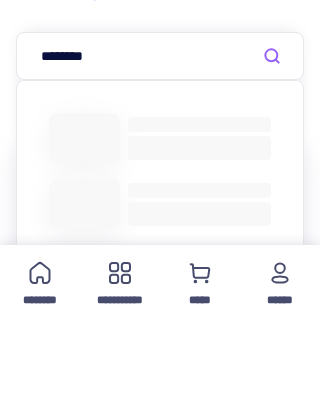 type on "********" 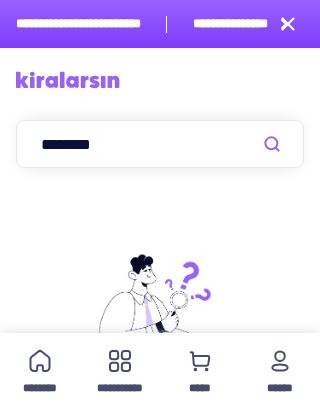 scroll, scrollTop: 0, scrollLeft: 0, axis: both 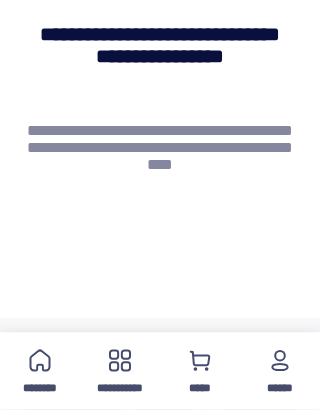 click 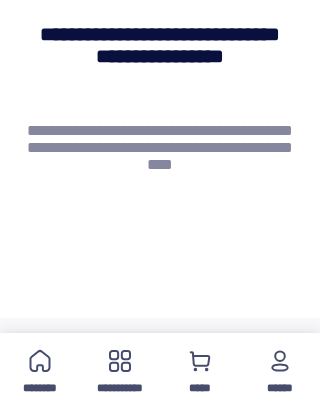 click on "********" at bounding box center [40, 371] 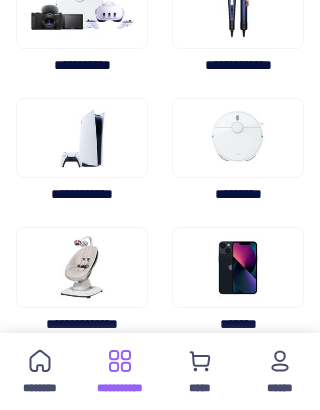 scroll, scrollTop: 0, scrollLeft: 0, axis: both 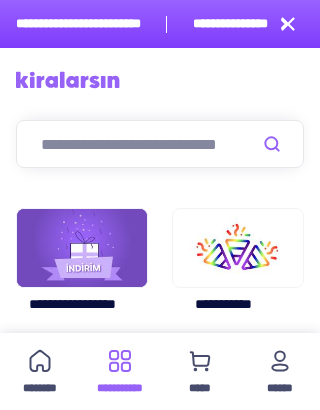 click at bounding box center [280, 361] 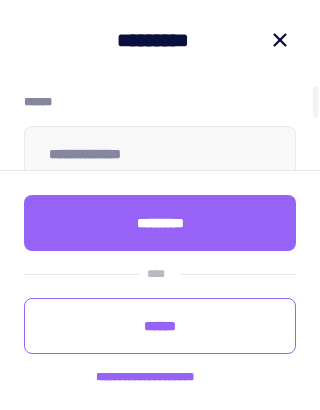 scroll, scrollTop: 12, scrollLeft: 0, axis: vertical 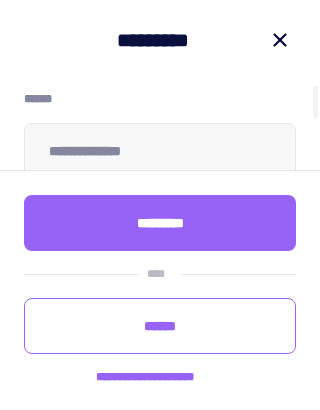 click at bounding box center (160, 135) 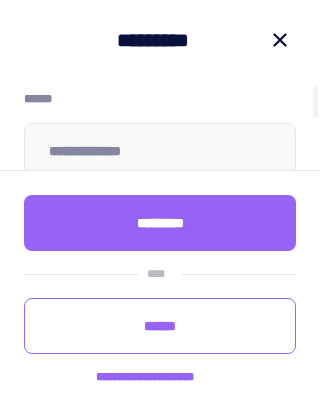 click at bounding box center [160, 135] 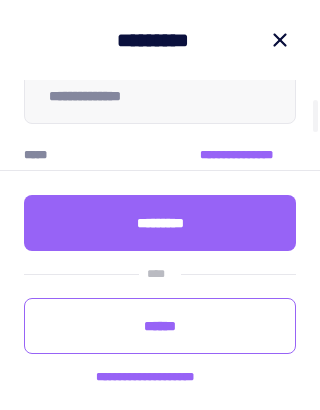 scroll, scrollTop: 70, scrollLeft: 0, axis: vertical 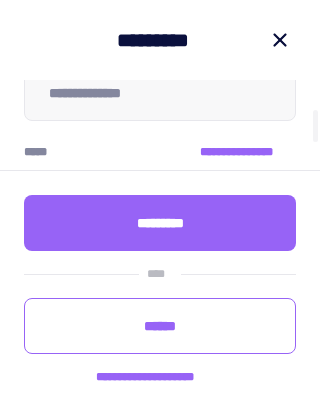 click at bounding box center [160, 77] 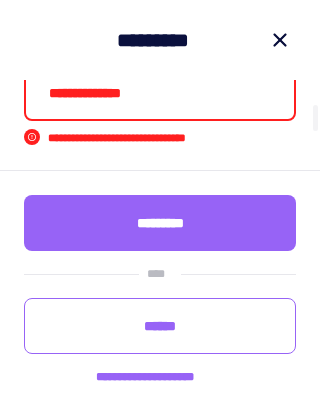 click on "*********" at bounding box center [160, 223] 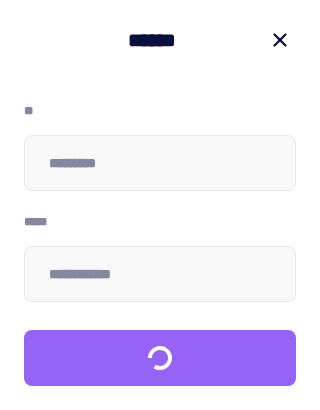 type on "****" 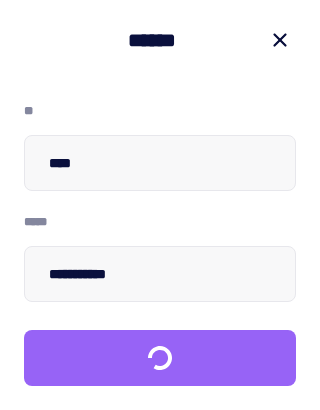 type on "**********" 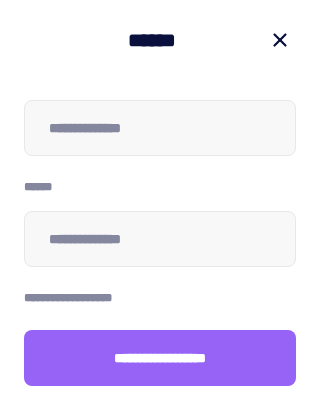 scroll, scrollTop: 261, scrollLeft: 0, axis: vertical 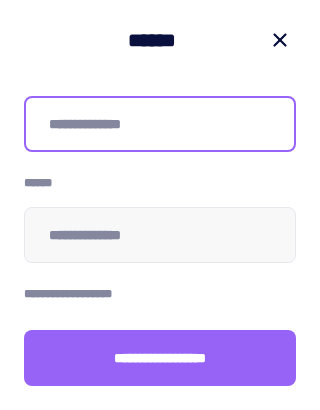 click at bounding box center [160, 124] 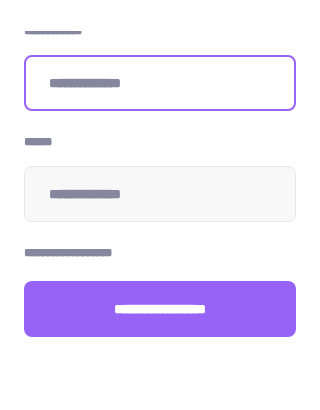 scroll, scrollTop: 252, scrollLeft: 0, axis: vertical 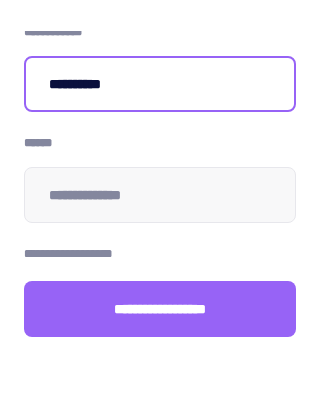 type on "**********" 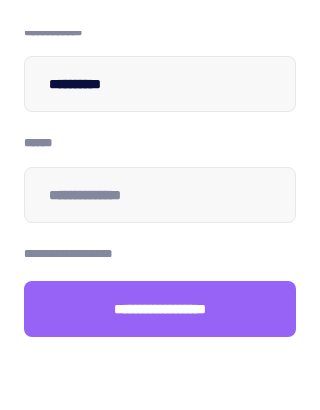 scroll, scrollTop: 49, scrollLeft: 0, axis: vertical 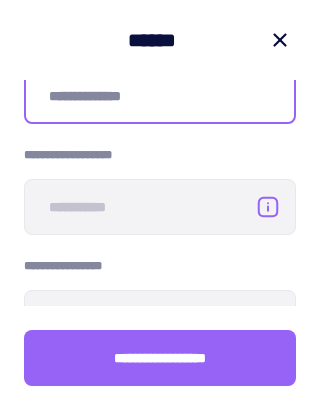 click at bounding box center [160, 96] 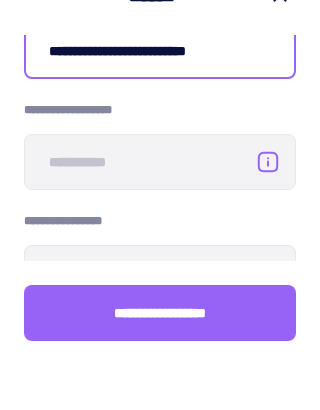 type on "**********" 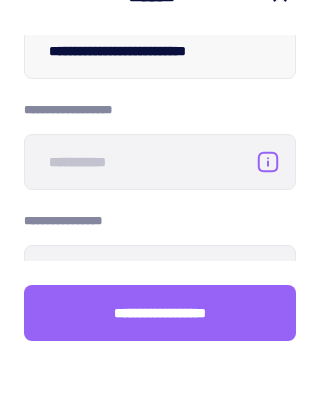 scroll, scrollTop: 94, scrollLeft: 0, axis: vertical 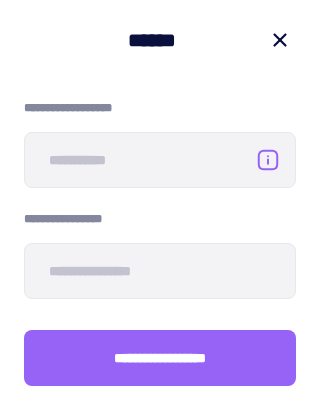 click 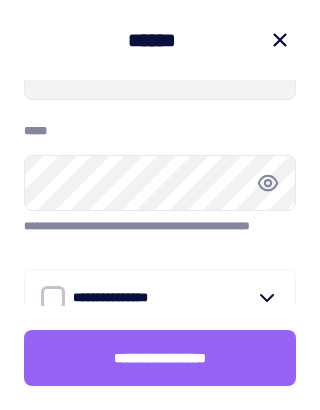 scroll, scrollTop: 654, scrollLeft: 0, axis: vertical 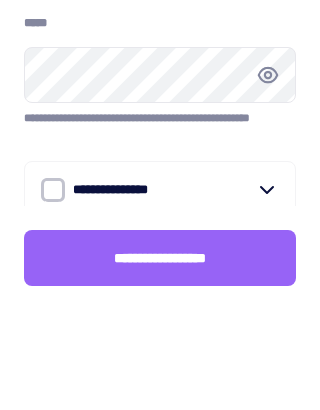 click 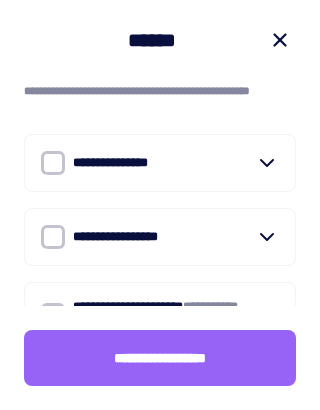 click at bounding box center (53, 163) 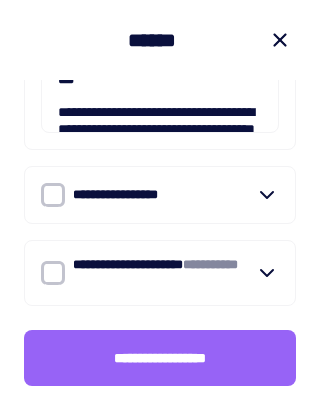 click at bounding box center [53, 195] 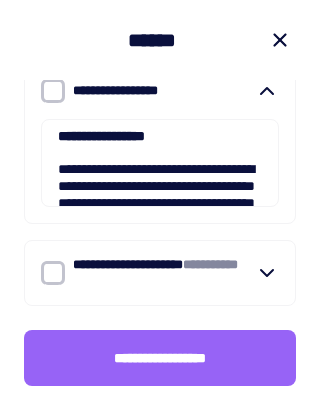 click at bounding box center (53, 273) 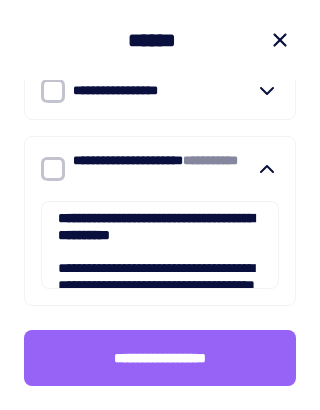 click on "**********" at bounding box center [160, 169] 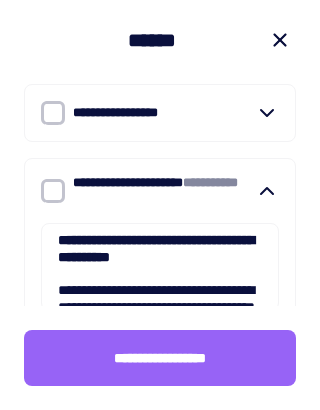 scroll, scrollTop: 905, scrollLeft: 0, axis: vertical 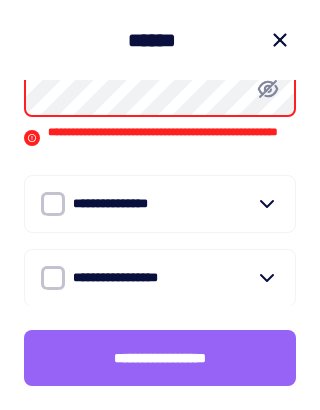 click on "**********" at bounding box center (160, 358) 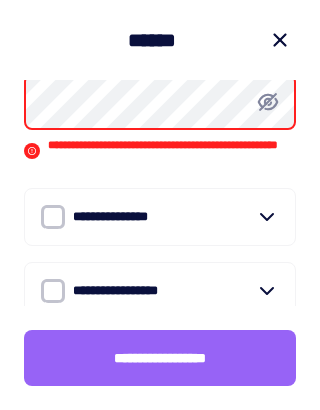 scroll, scrollTop: 721, scrollLeft: 0, axis: vertical 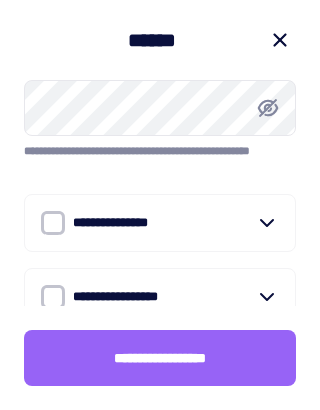 click on "**********" at bounding box center (160, 358) 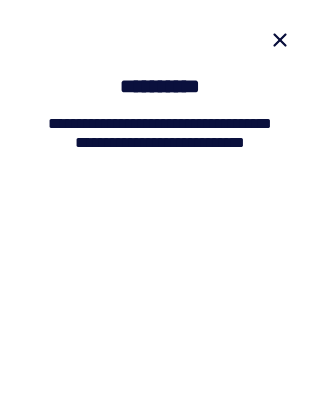 scroll, scrollTop: 177, scrollLeft: 0, axis: vertical 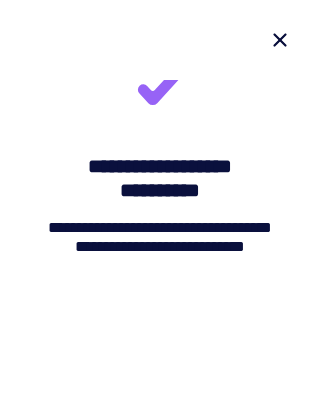 click at bounding box center (280, 40) 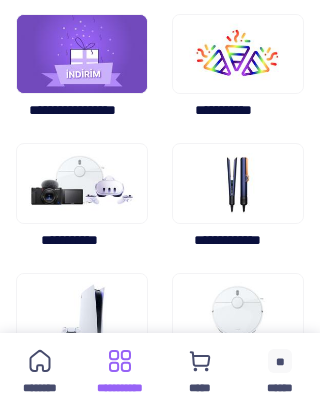 click at bounding box center [238, 54] 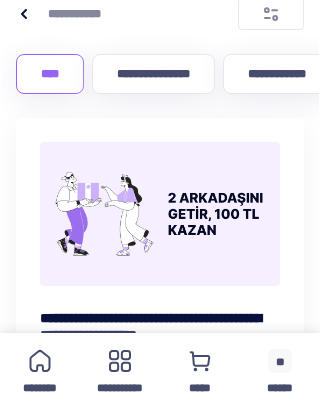 scroll, scrollTop: 0, scrollLeft: 0, axis: both 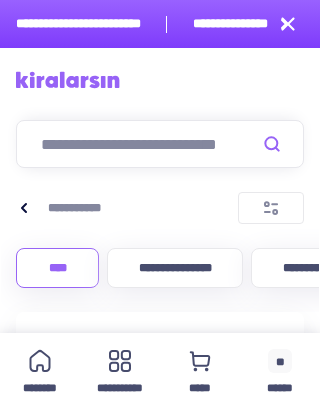click at bounding box center (160, 80) 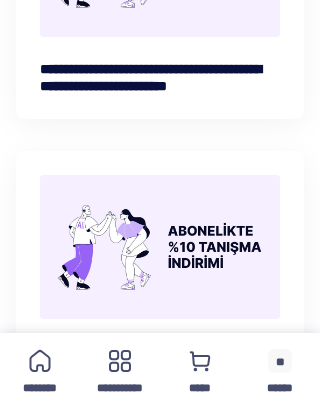 scroll, scrollTop: 1272, scrollLeft: 0, axis: vertical 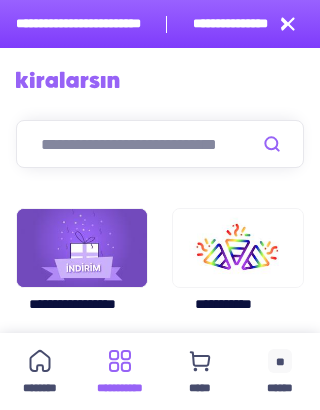 click at bounding box center (160, 144) 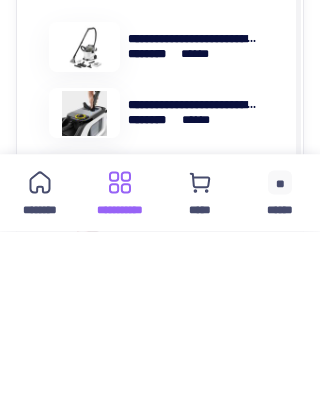 type on "**********" 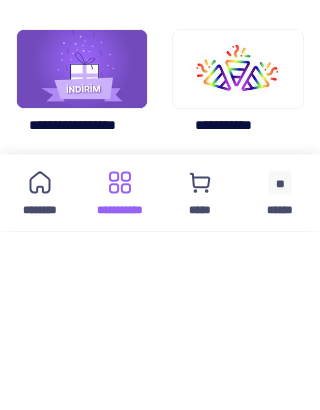 scroll, scrollTop: 179, scrollLeft: 0, axis: vertical 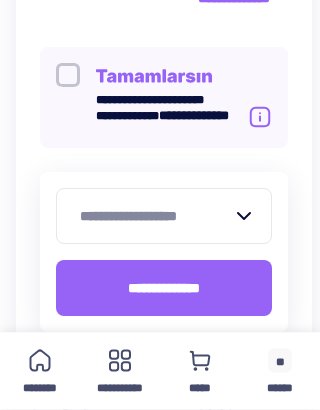 click on "**********" at bounding box center (164, 253) 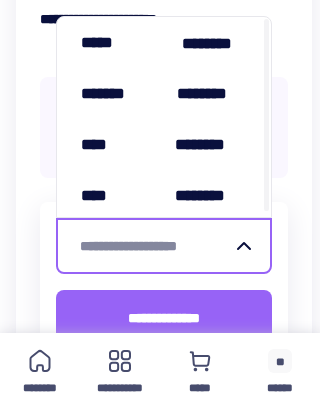 scroll, scrollTop: 857, scrollLeft: 0, axis: vertical 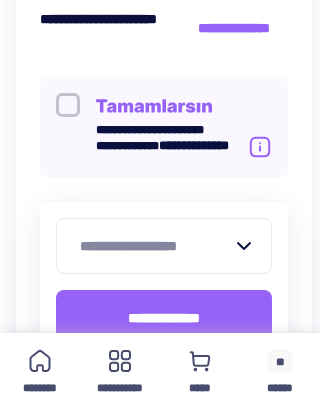 click on "**********" at bounding box center (164, 127) 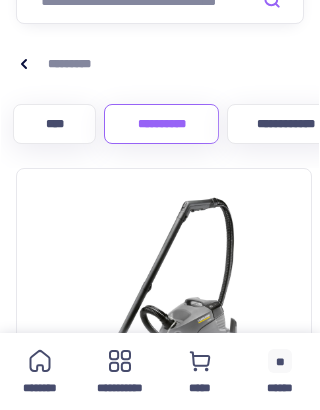scroll, scrollTop: 141, scrollLeft: 0, axis: vertical 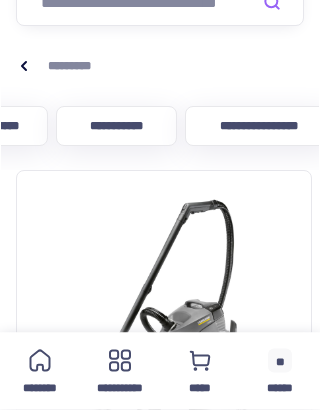 click on "**********" at bounding box center [116, 127] 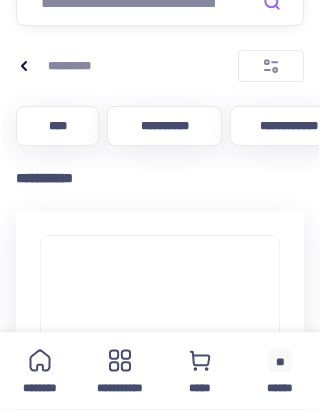 scroll, scrollTop: 0, scrollLeft: 0, axis: both 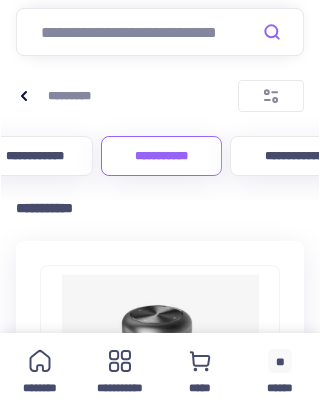 click on "**********" at bounding box center (34, 156) 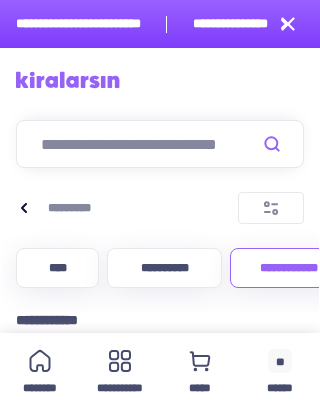 scroll, scrollTop: 0, scrollLeft: 127, axis: horizontal 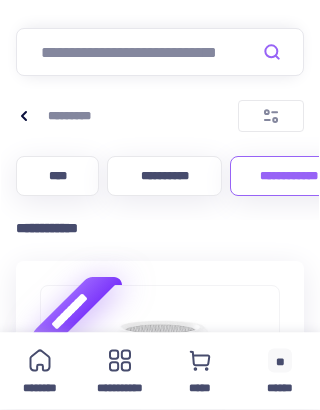 click at bounding box center [160, 53] 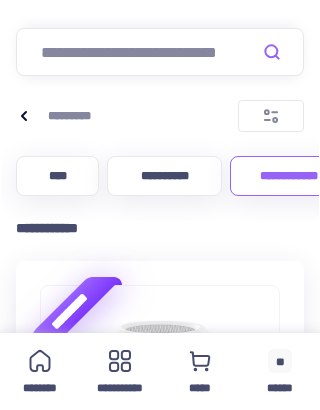 scroll, scrollTop: 88, scrollLeft: 0, axis: vertical 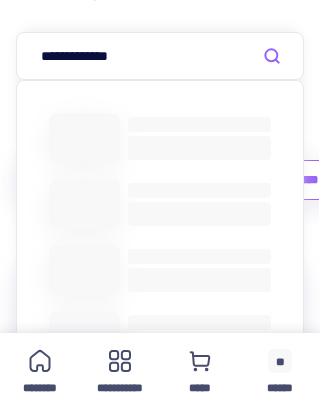 type on "**********" 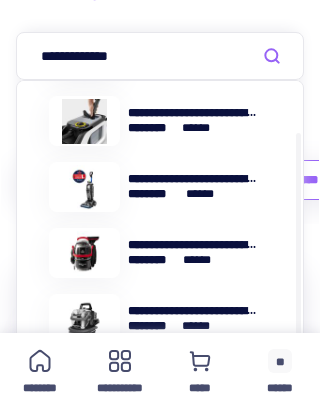 scroll, scrollTop: 68, scrollLeft: 0, axis: vertical 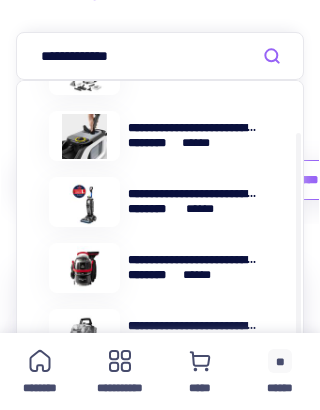 click at bounding box center [85, 136] 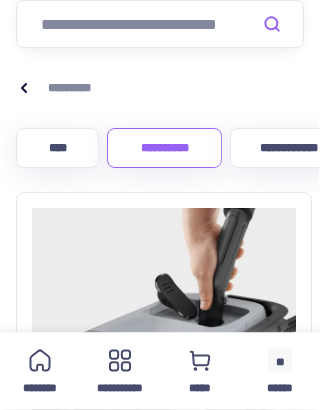 scroll, scrollTop: 251, scrollLeft: 0, axis: vertical 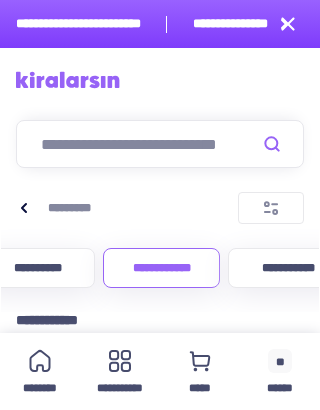 click at bounding box center (160, 144) 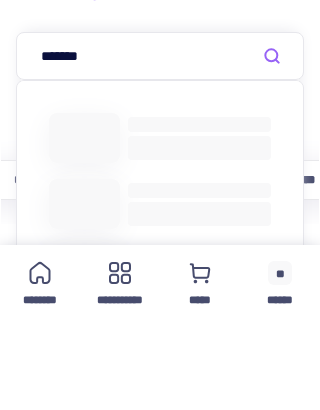 type on "******" 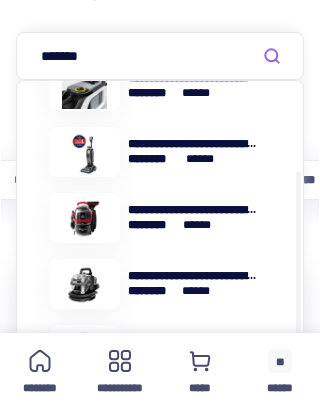 scroll, scrollTop: 118, scrollLeft: 0, axis: vertical 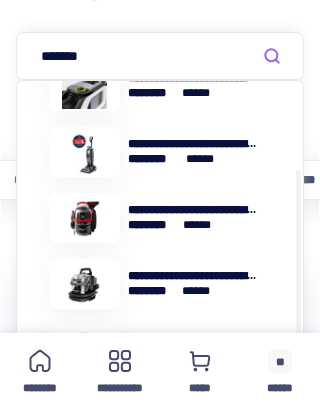 click on "**********" at bounding box center [288, 180] 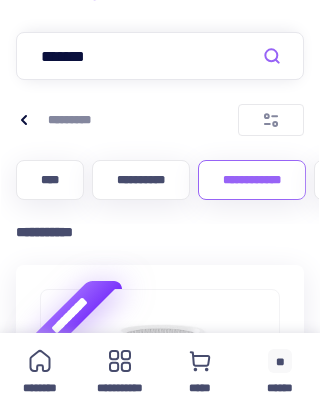 type 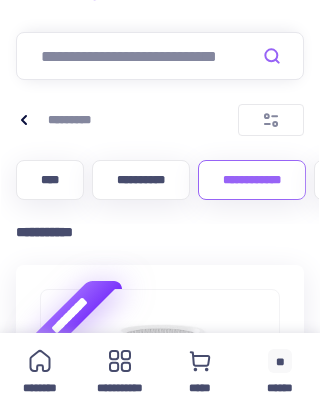 scroll, scrollTop: 0, scrollLeft: 0, axis: both 